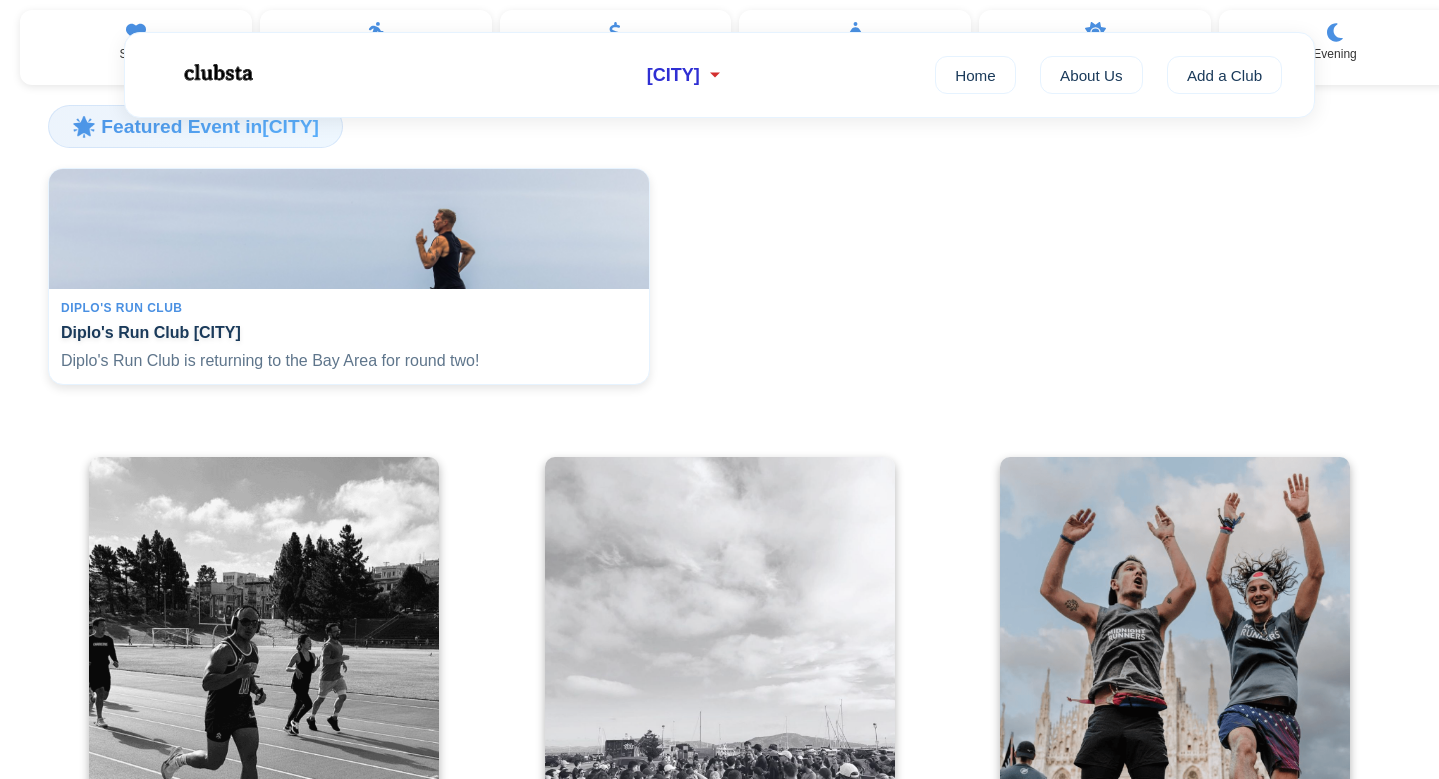 scroll, scrollTop: 416, scrollLeft: 0, axis: vertical 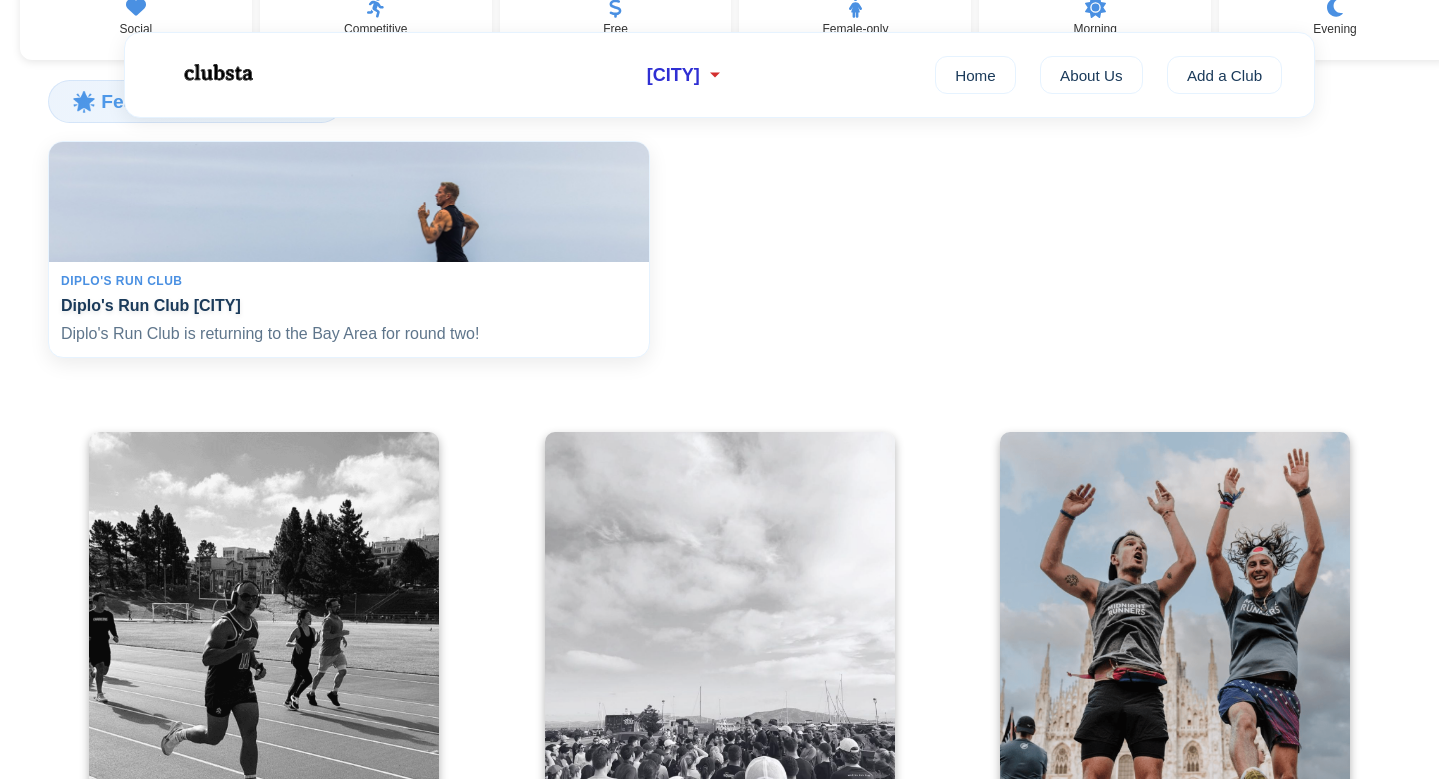 click on "Diplo's Run Club San Francisco" at bounding box center [349, 305] 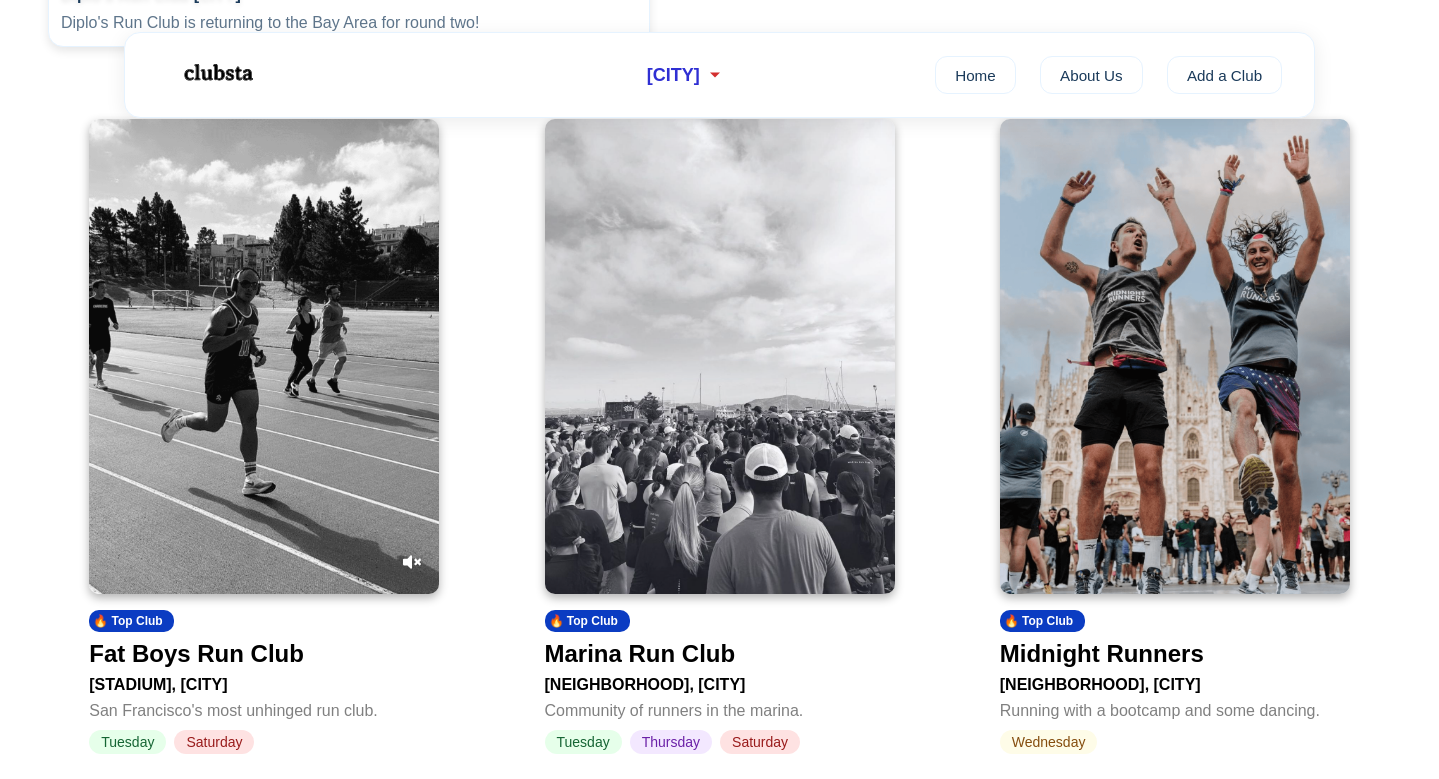 scroll, scrollTop: 809, scrollLeft: 0, axis: vertical 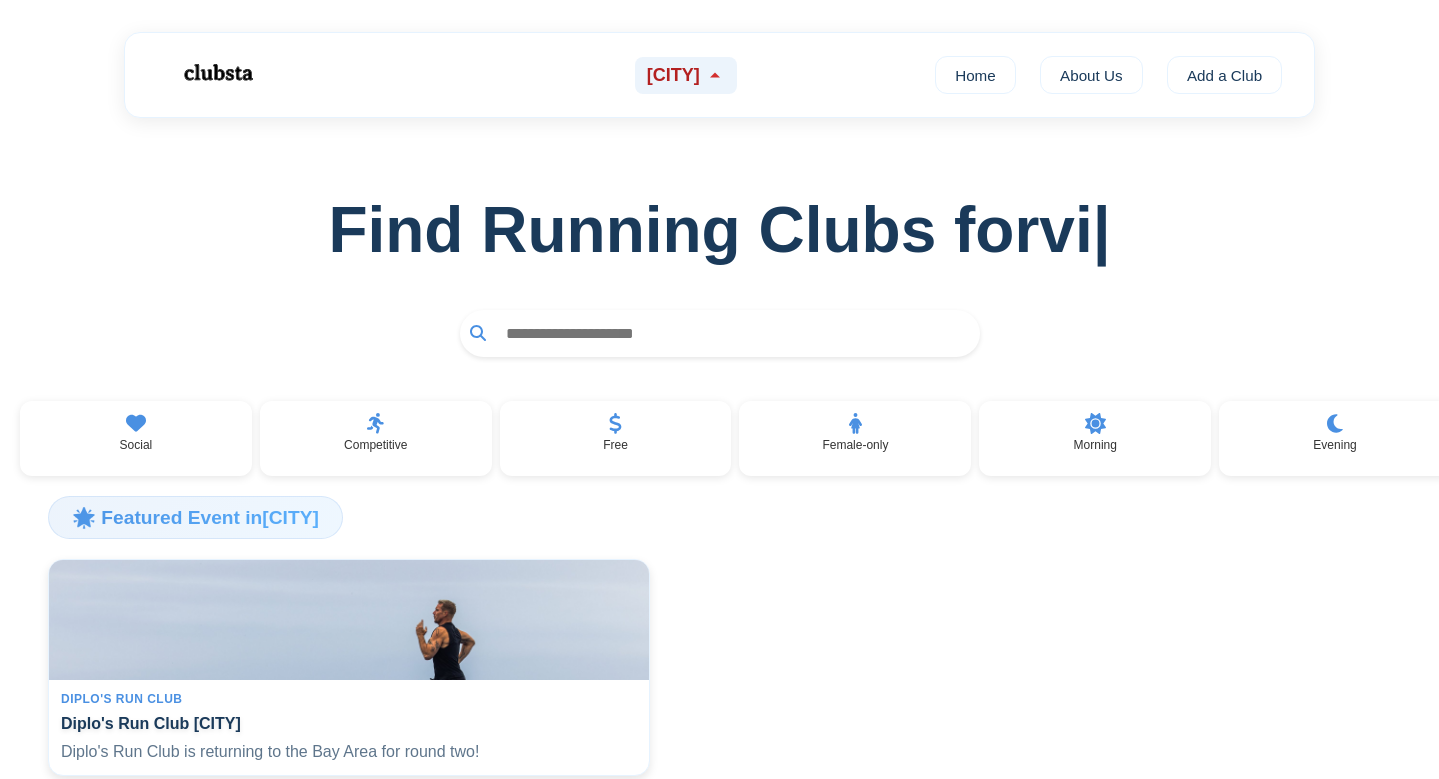 click on "[CITY]" at bounding box center (673, 75) 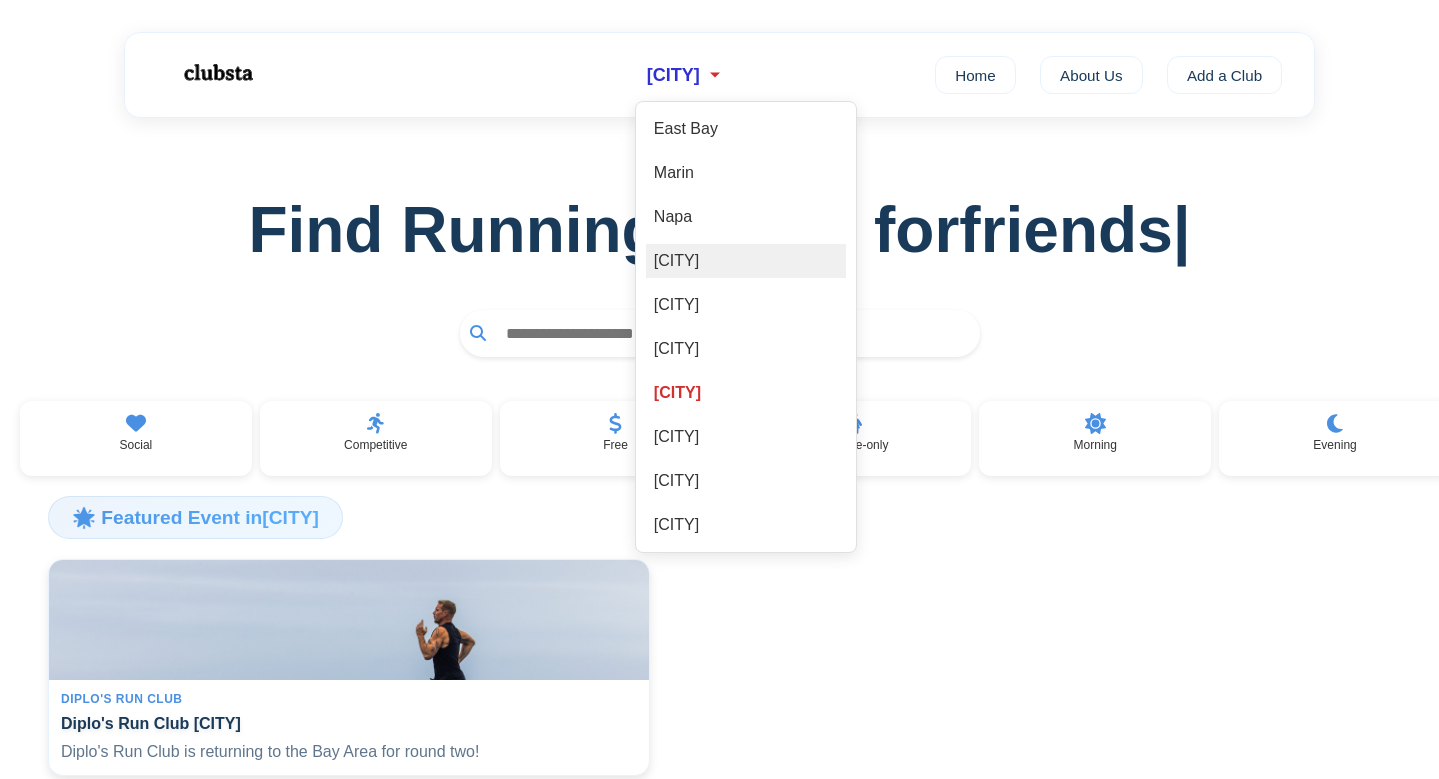click on "[CITY]" at bounding box center [746, 261] 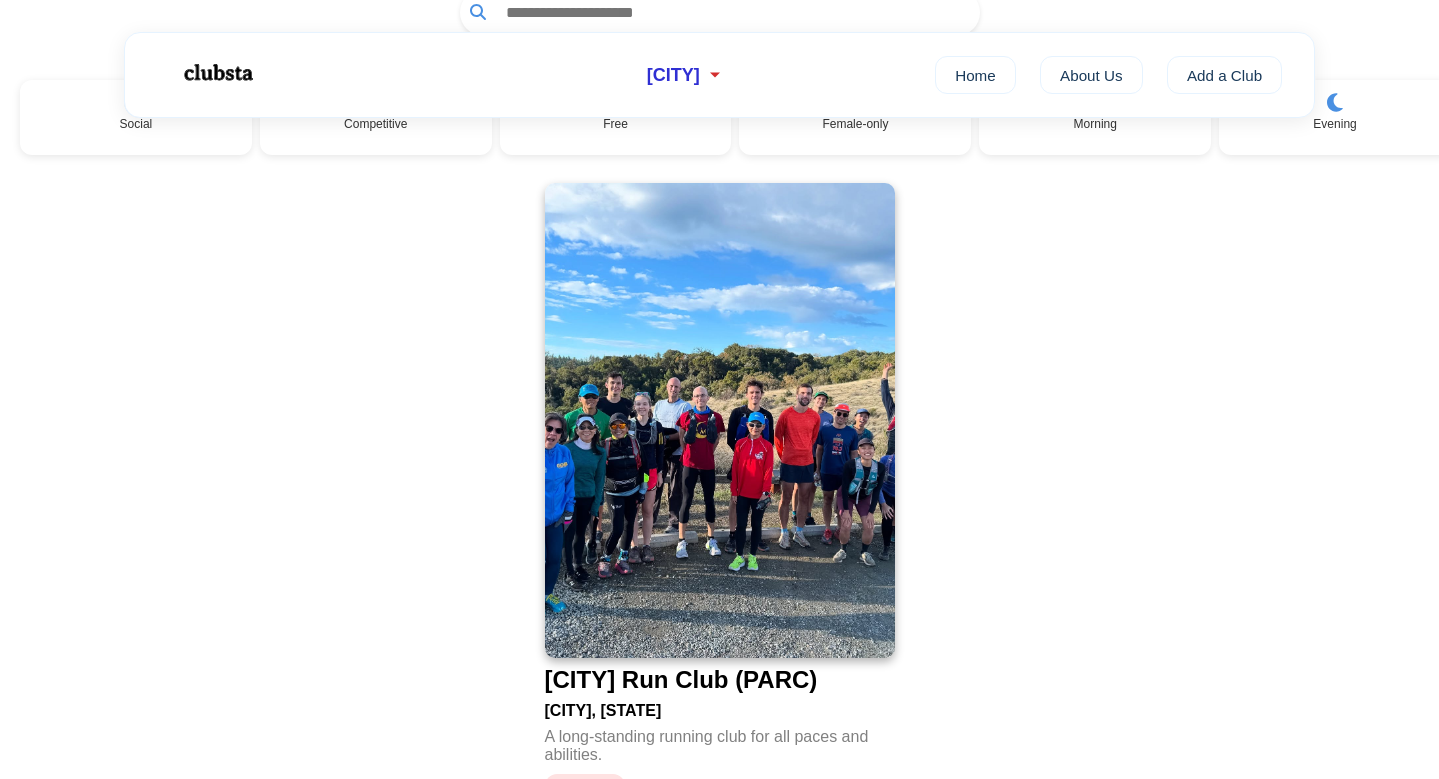 scroll, scrollTop: 0, scrollLeft: 0, axis: both 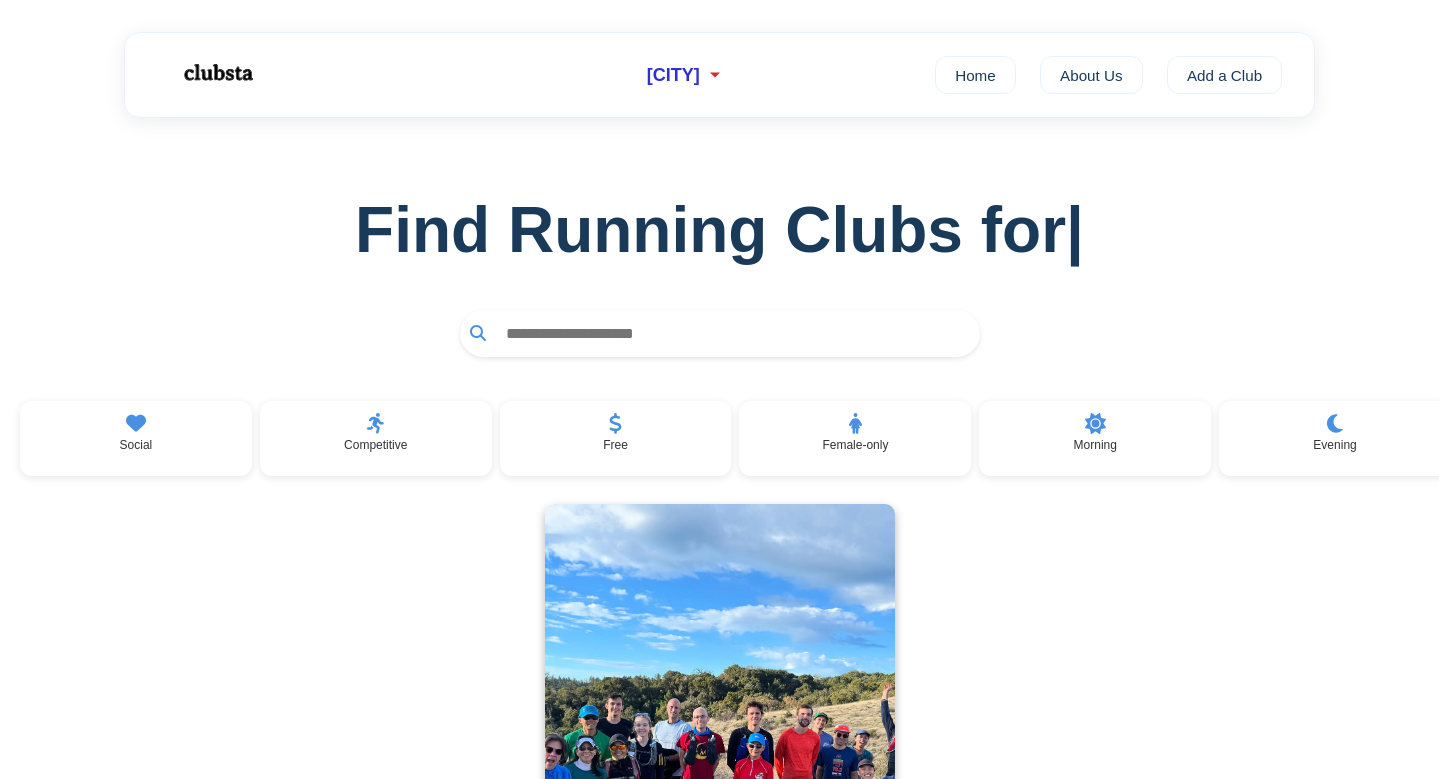 click at bounding box center [733, 333] 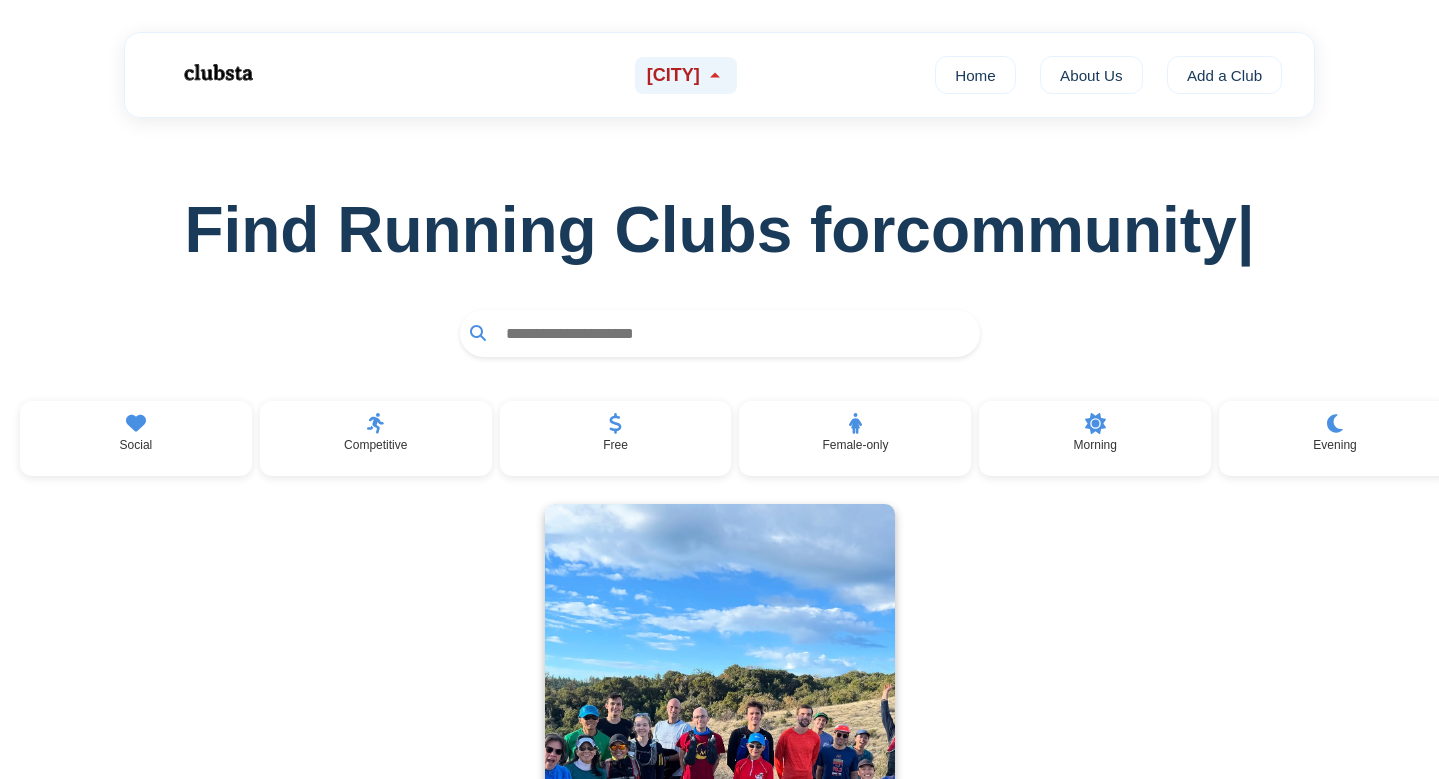 click 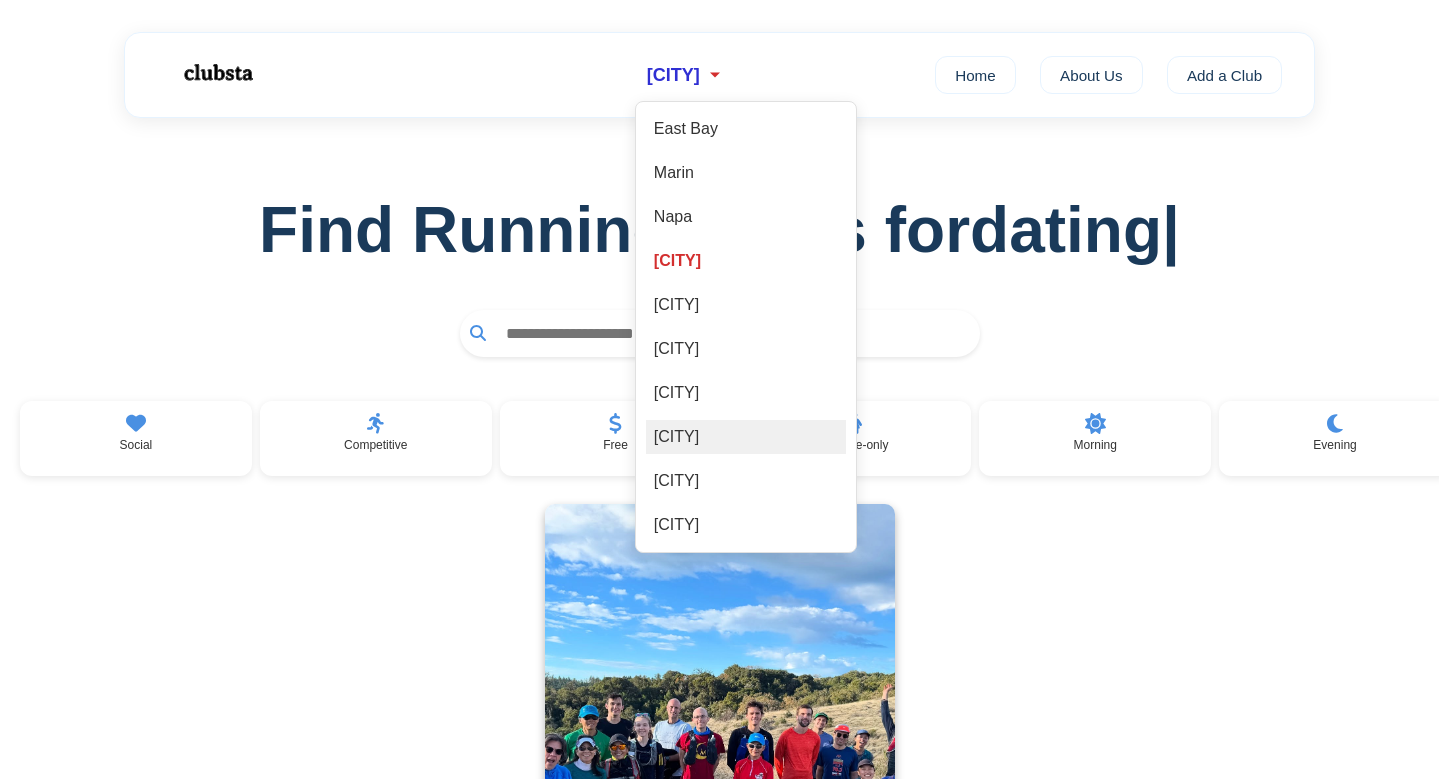 click on "[CITY]" at bounding box center [746, 437] 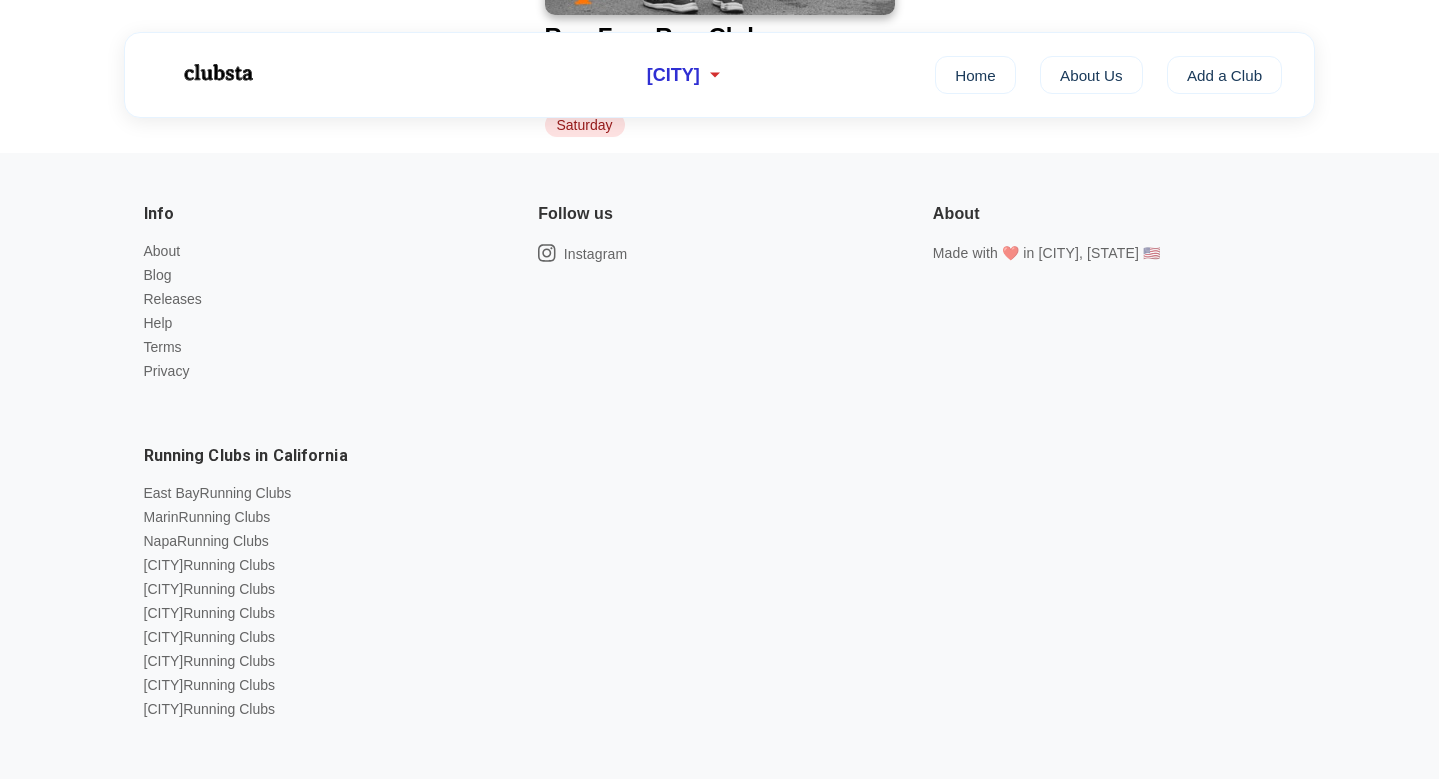 scroll, scrollTop: 0, scrollLeft: 0, axis: both 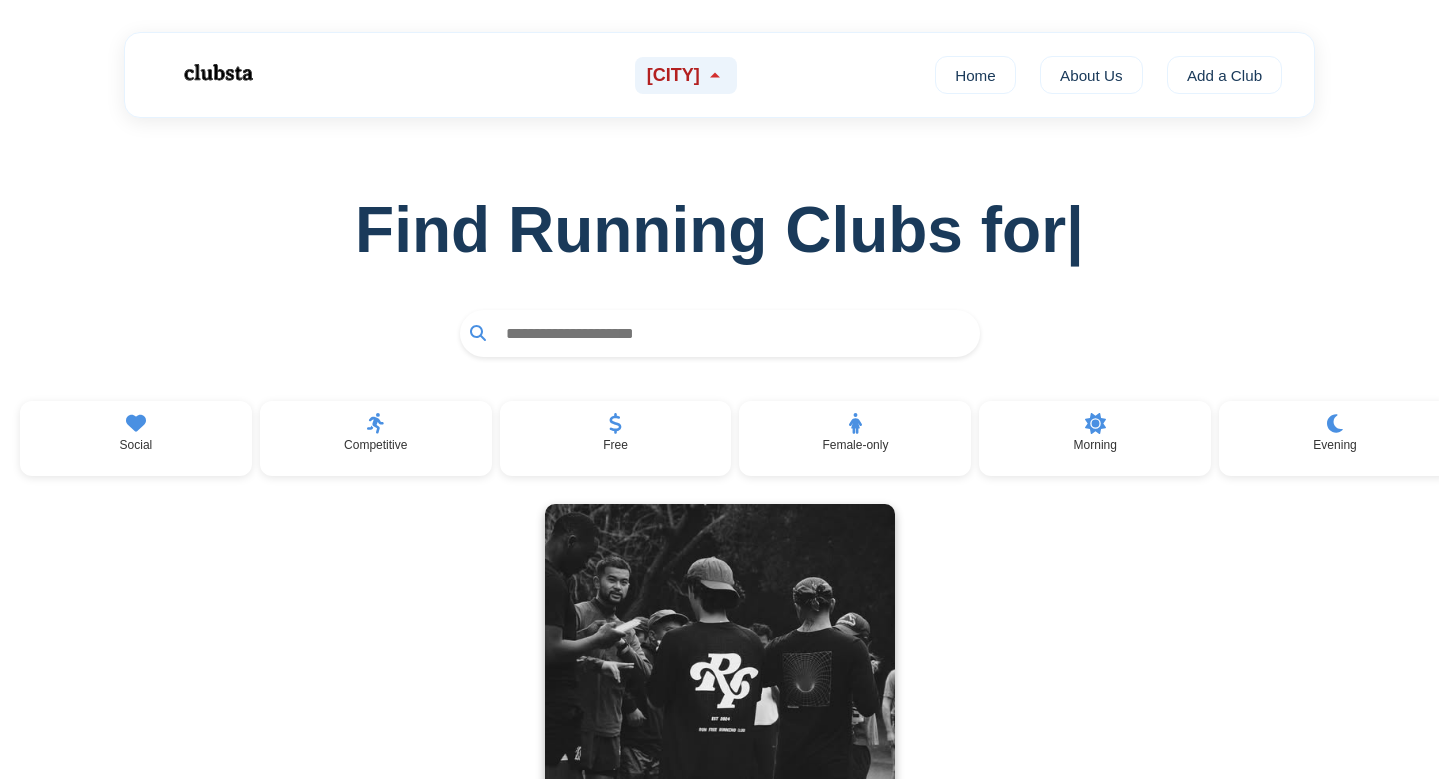 click on "[CITY]" at bounding box center [673, 75] 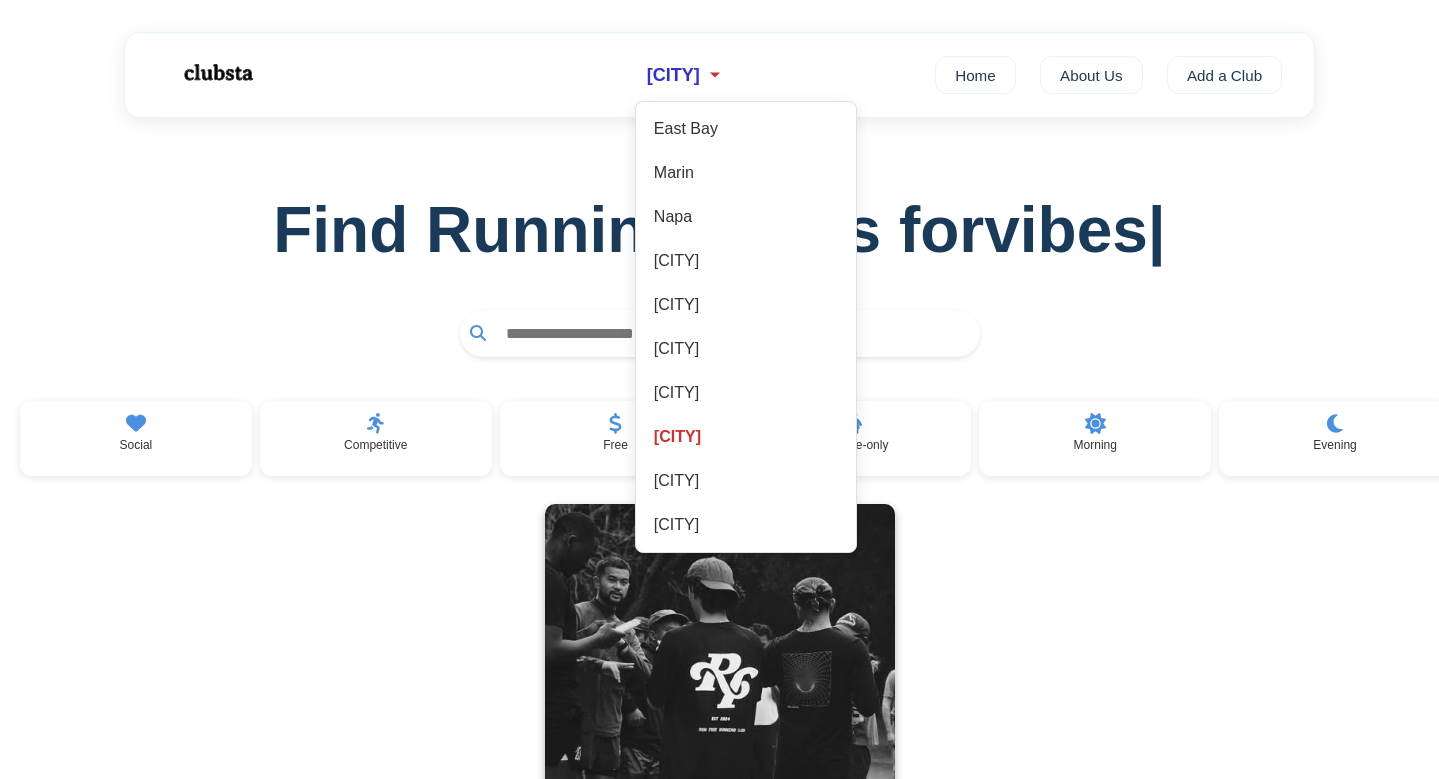 click on "Find Running Clubs for  vibes |" at bounding box center (719, 253) 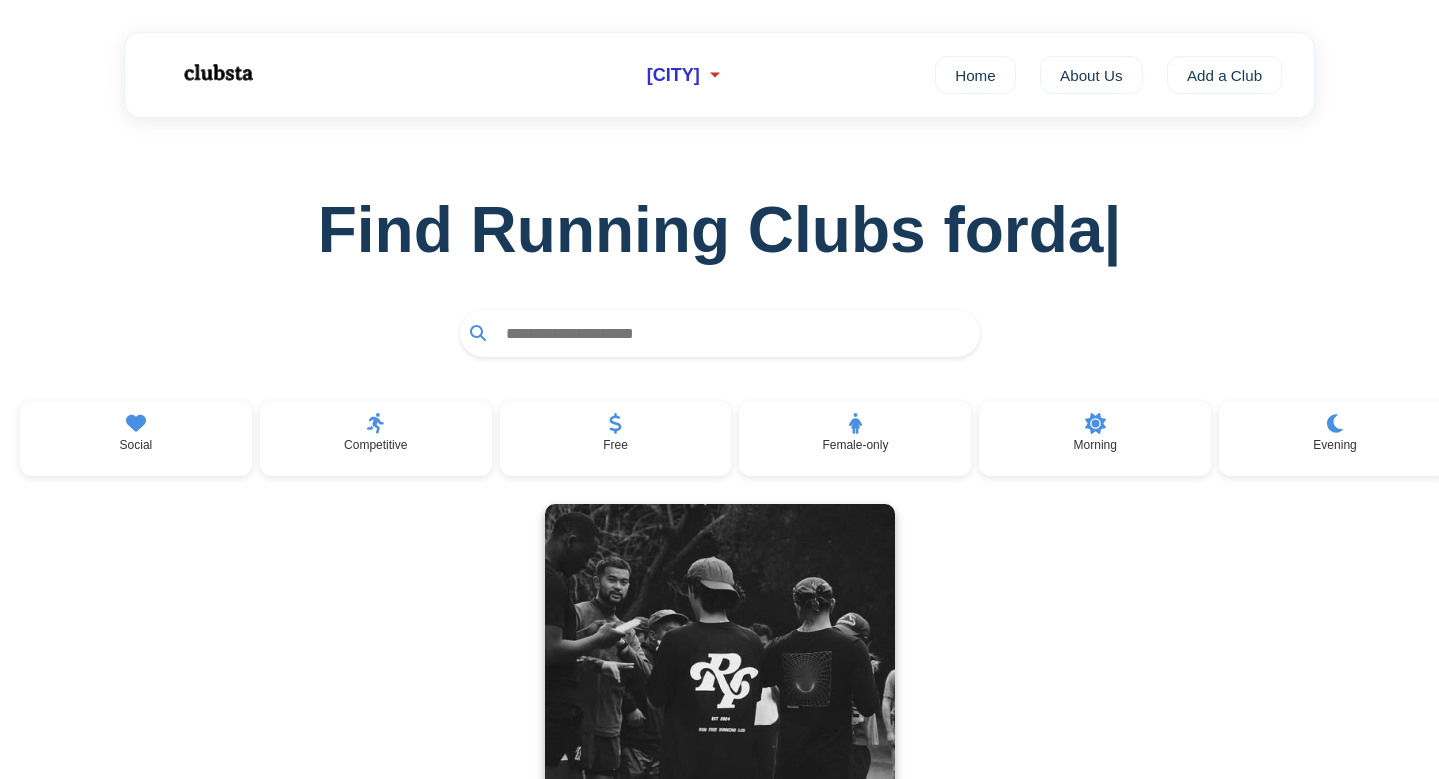 click at bounding box center [733, 333] 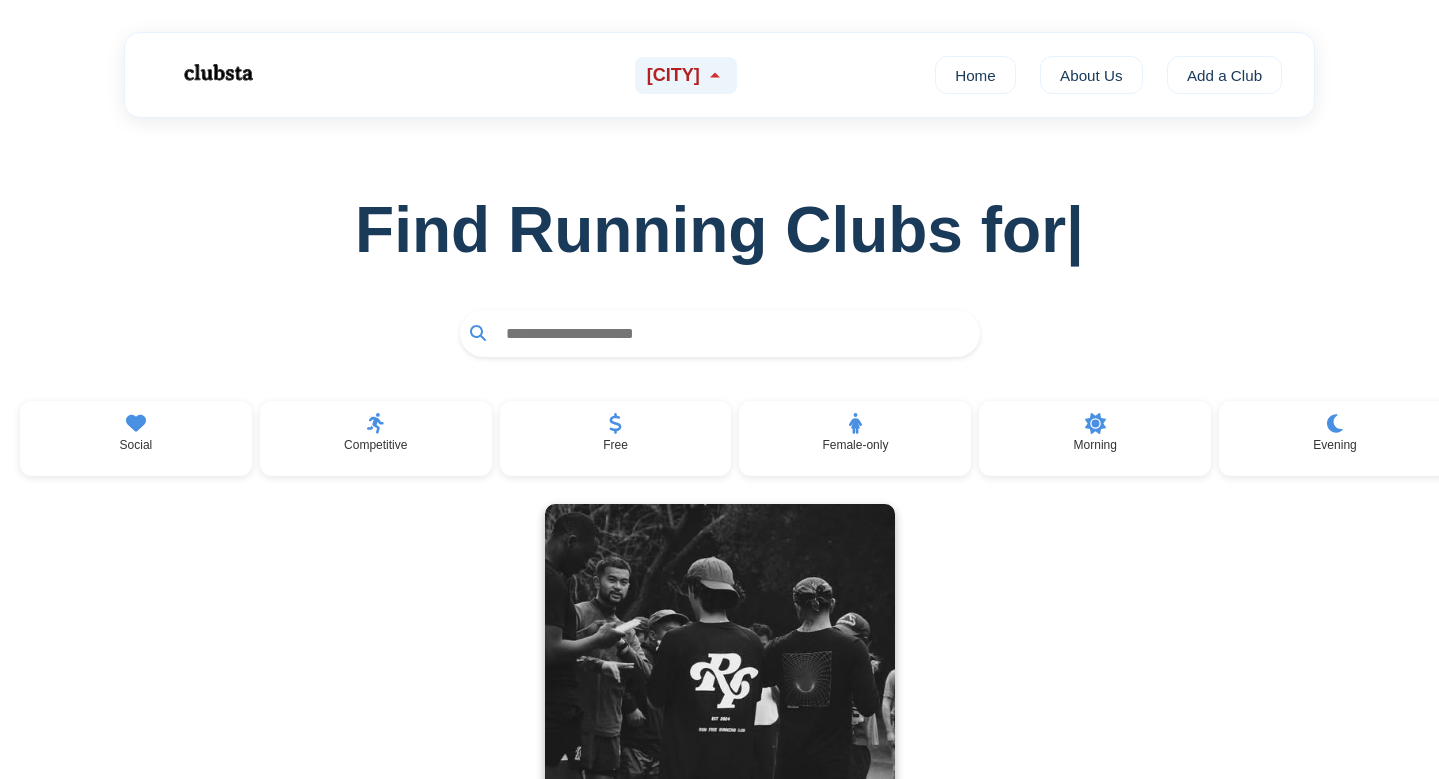click on "[CITY]" at bounding box center (673, 75) 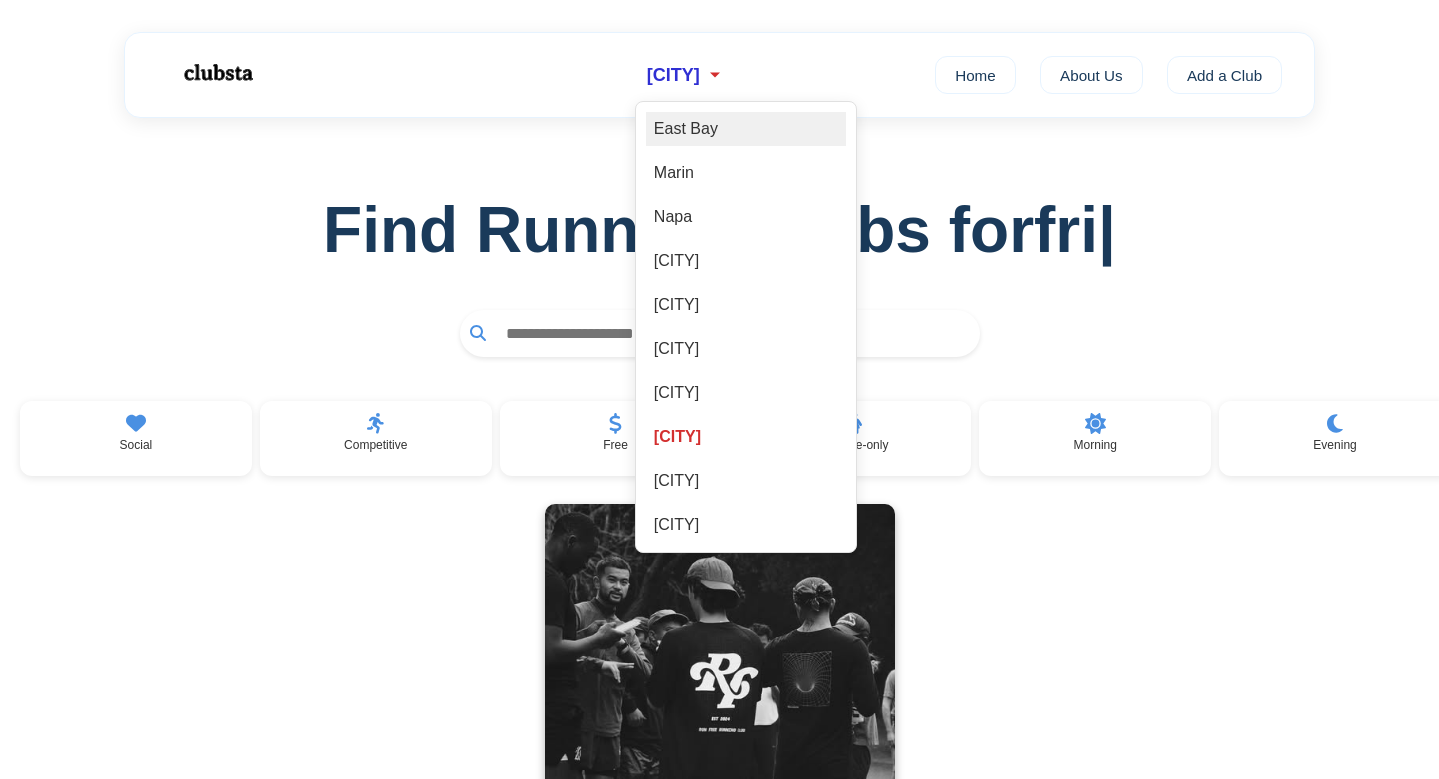 click on "East Bay" at bounding box center (746, 129) 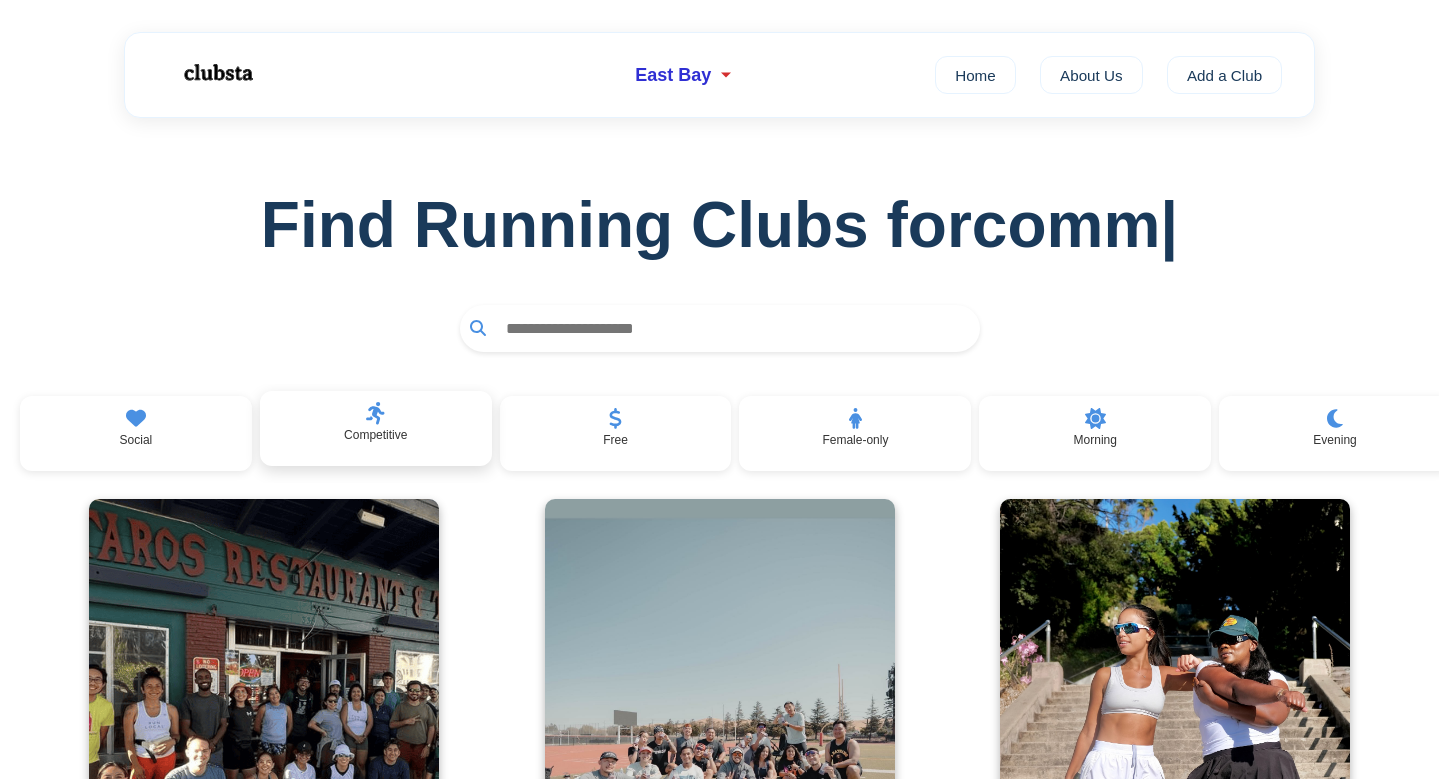 scroll, scrollTop: 0, scrollLeft: 0, axis: both 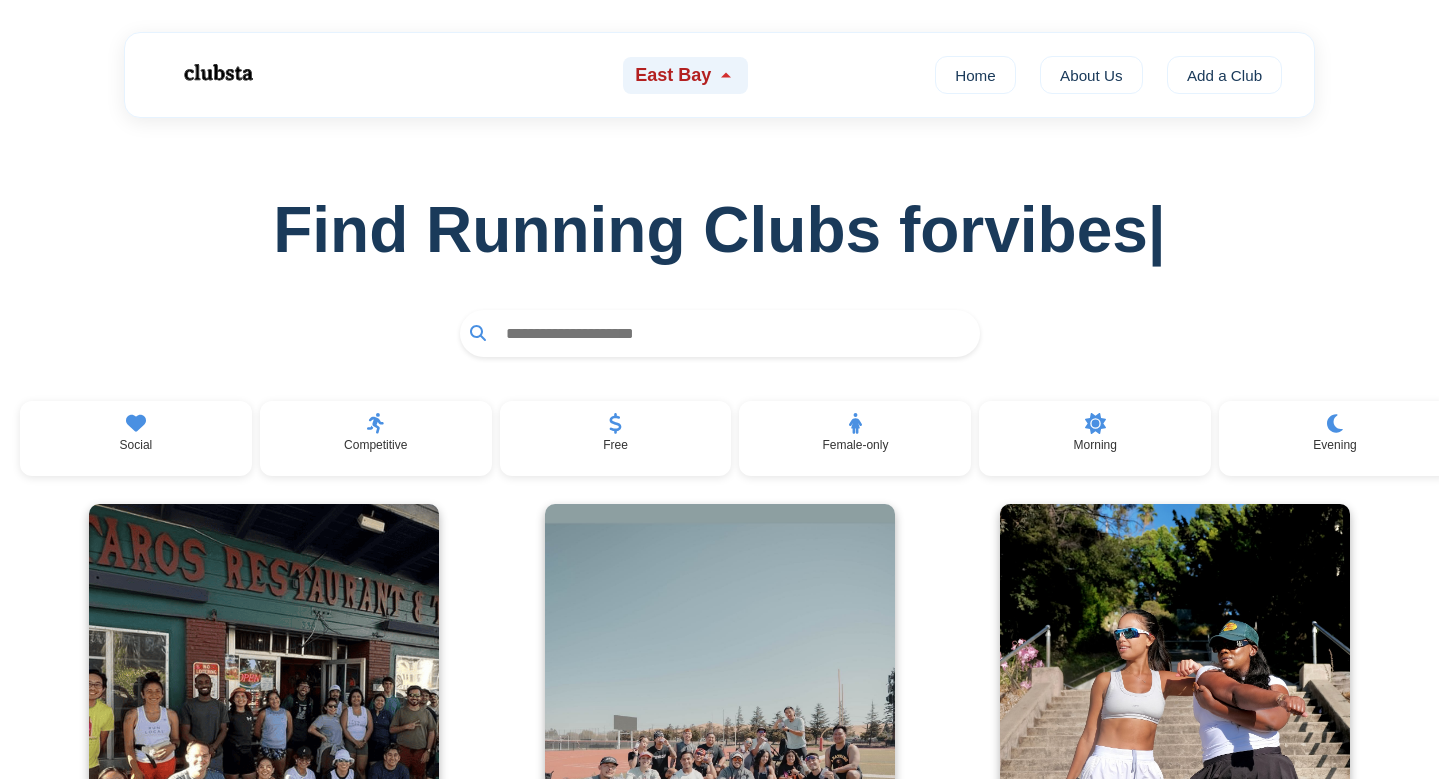 click on "East Bay" at bounding box center (673, 75) 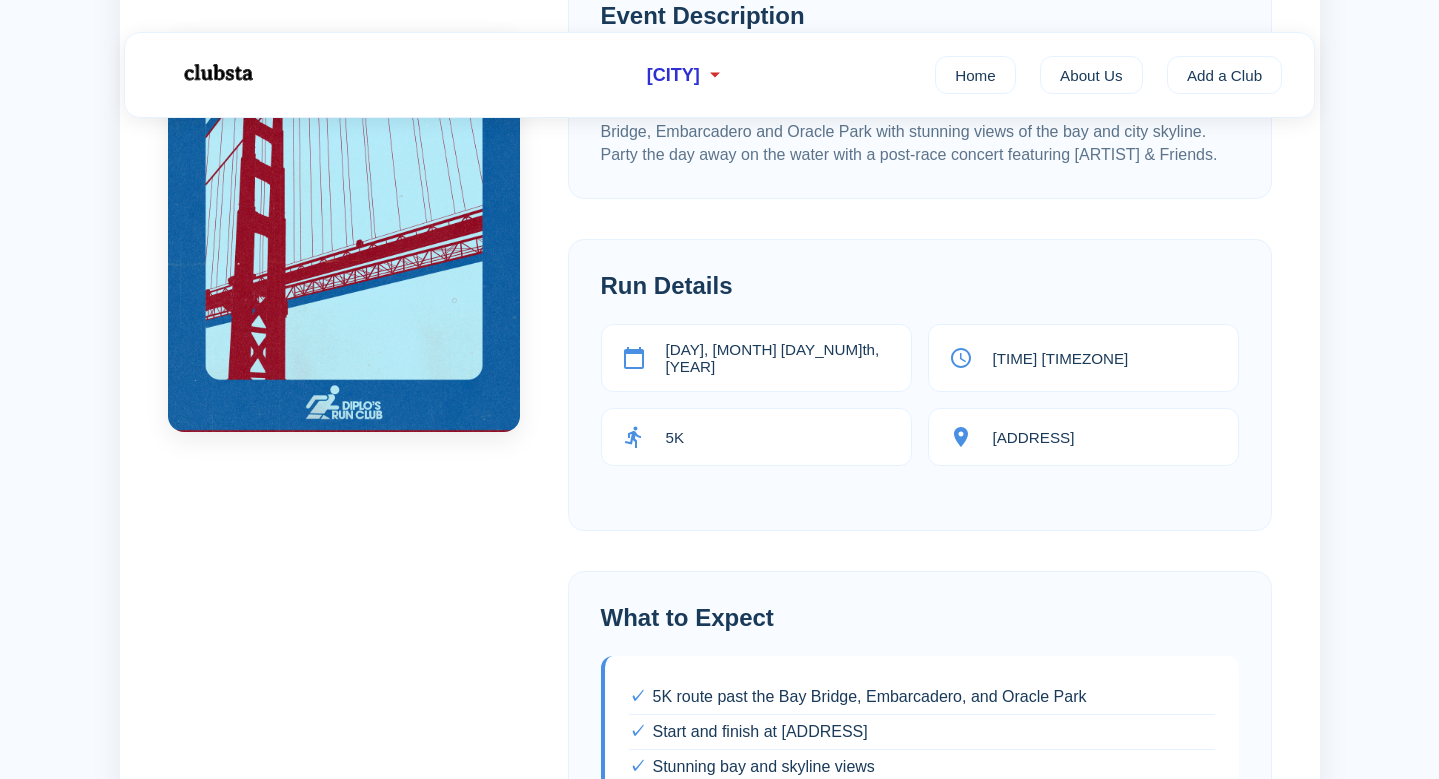 scroll, scrollTop: 430, scrollLeft: 0, axis: vertical 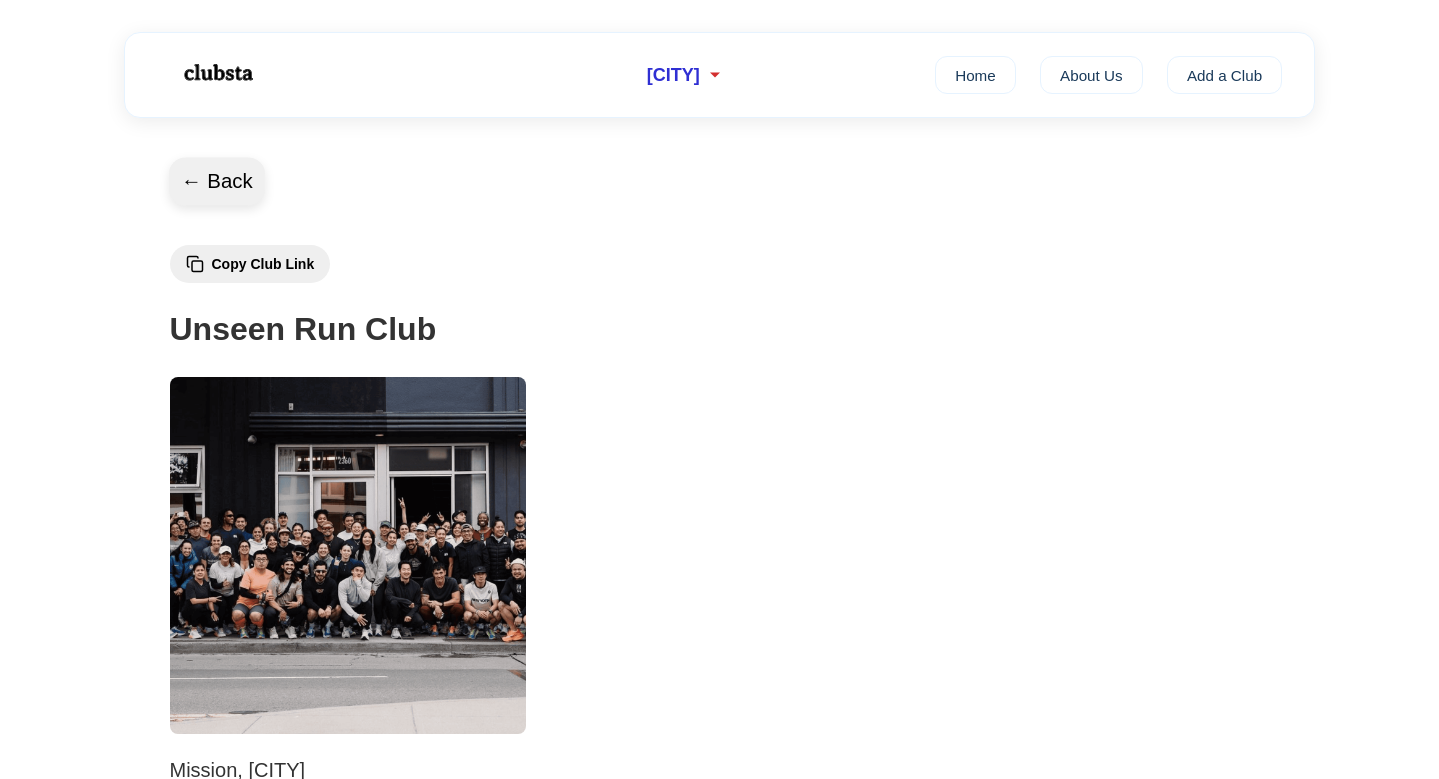 click on "← Back" at bounding box center [217, 182] 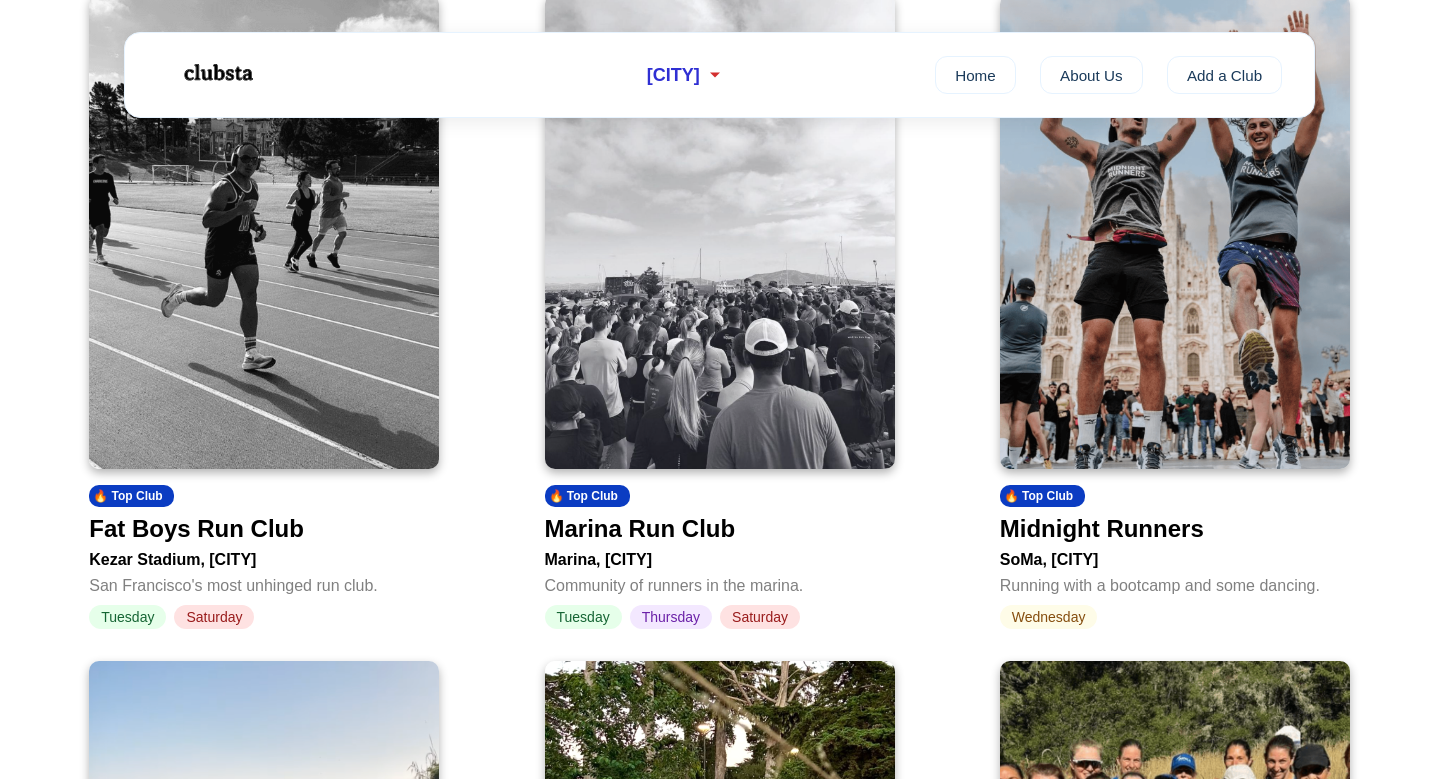 scroll, scrollTop: 856, scrollLeft: 0, axis: vertical 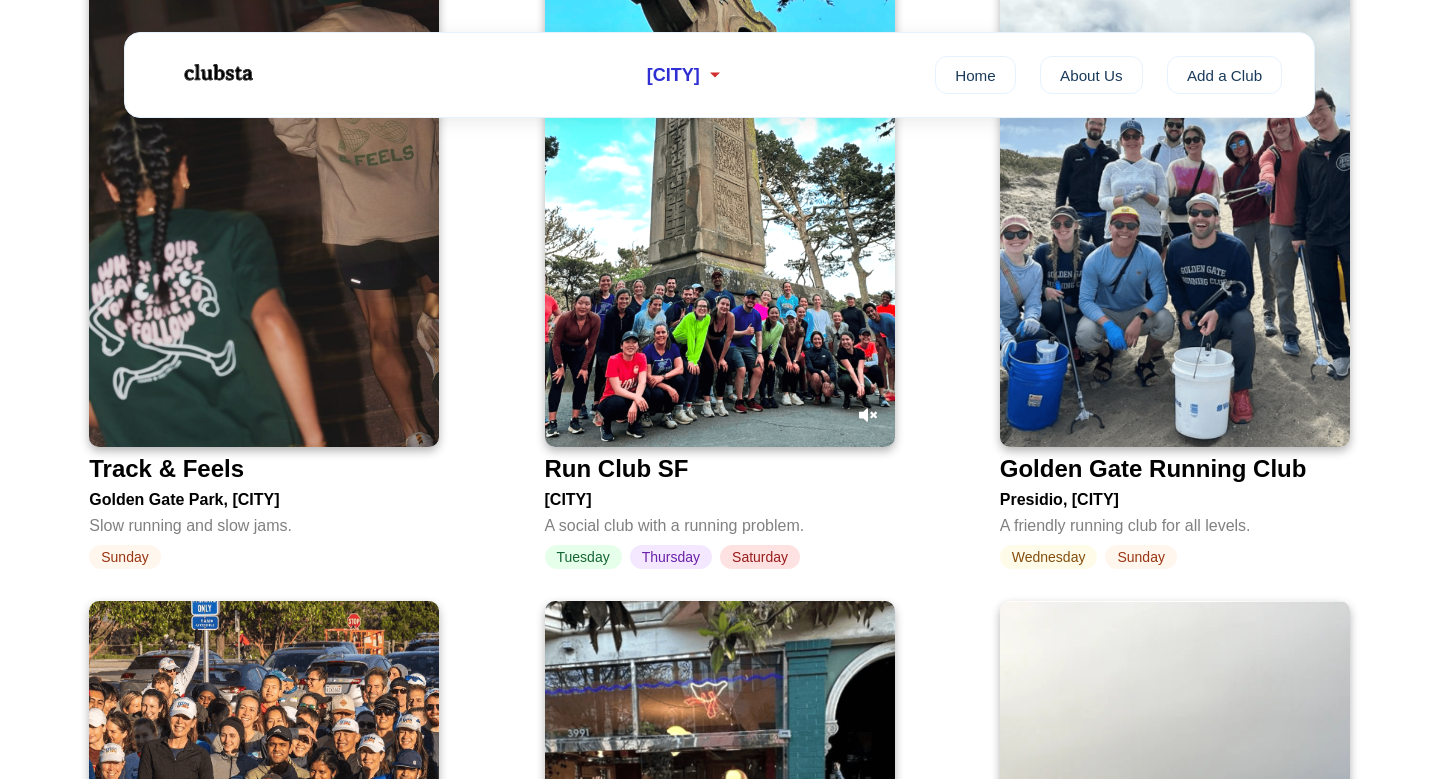 click at bounding box center (720, 209) 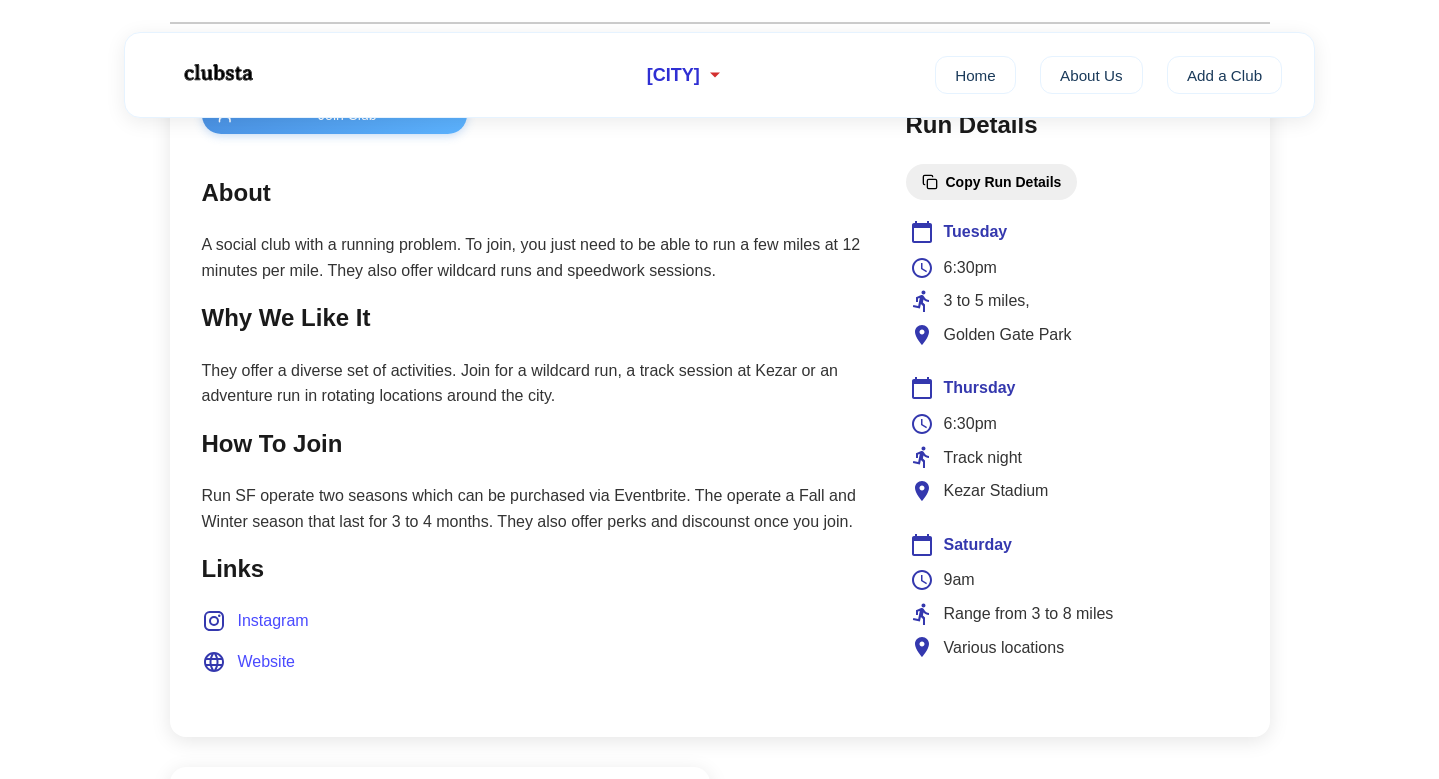scroll, scrollTop: 770, scrollLeft: 0, axis: vertical 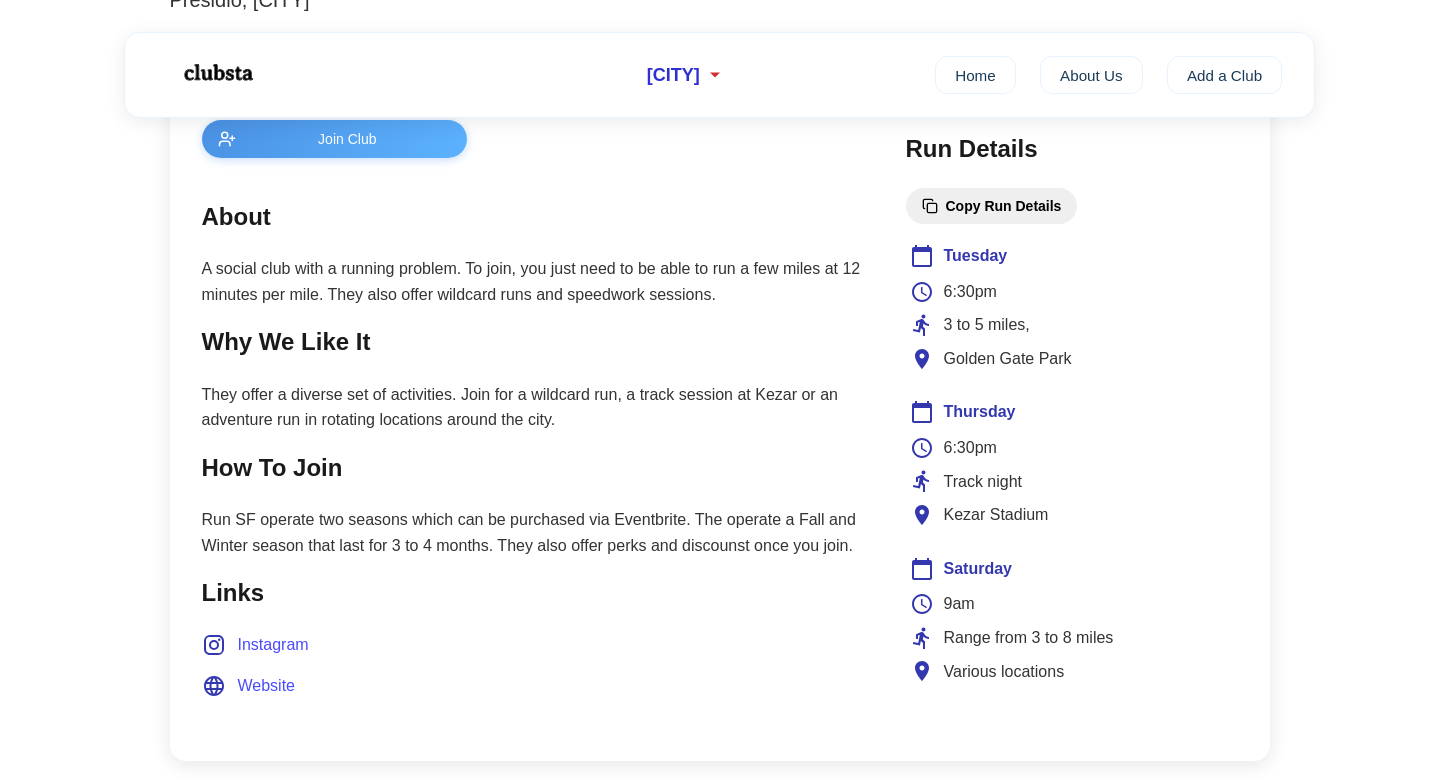 click on "Website" at bounding box center [267, 686] 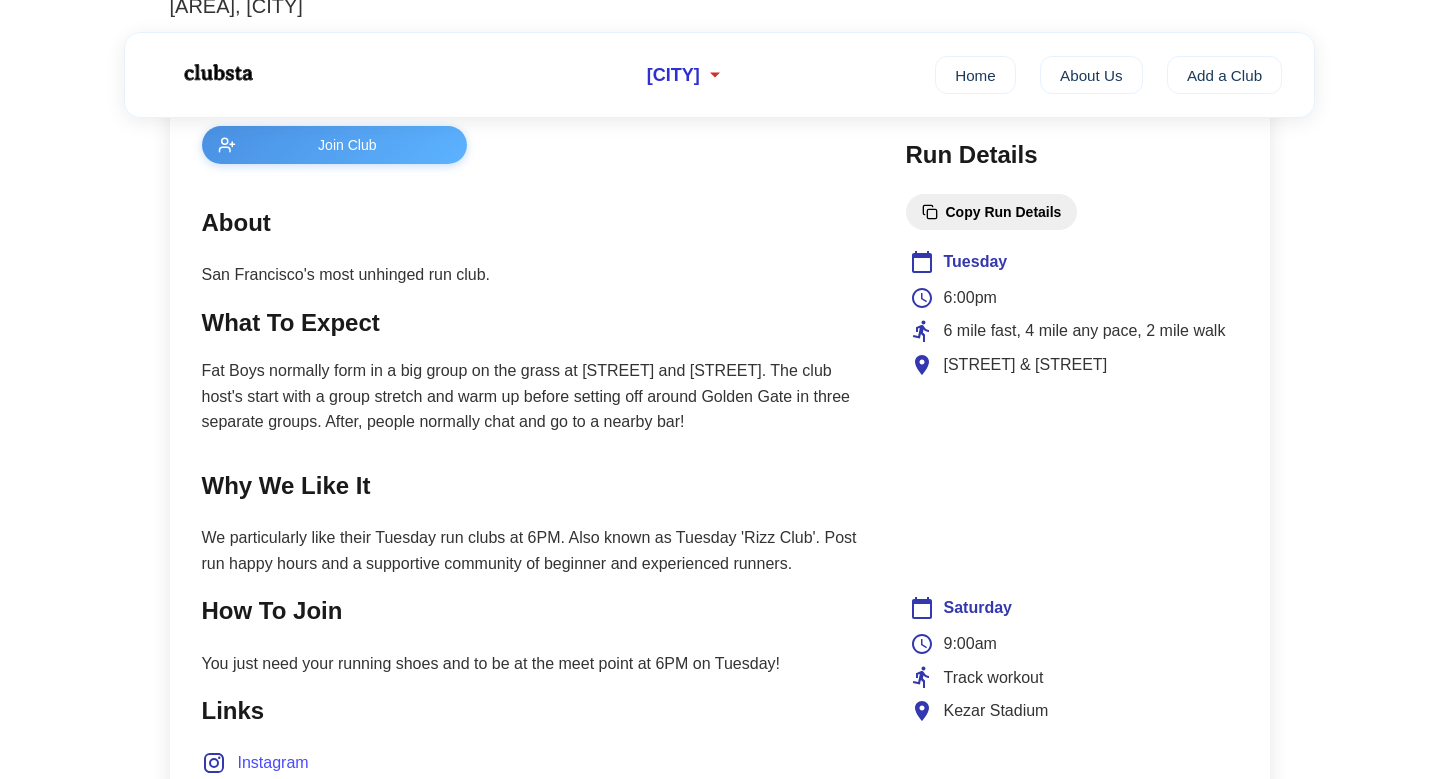 scroll, scrollTop: 801, scrollLeft: 0, axis: vertical 